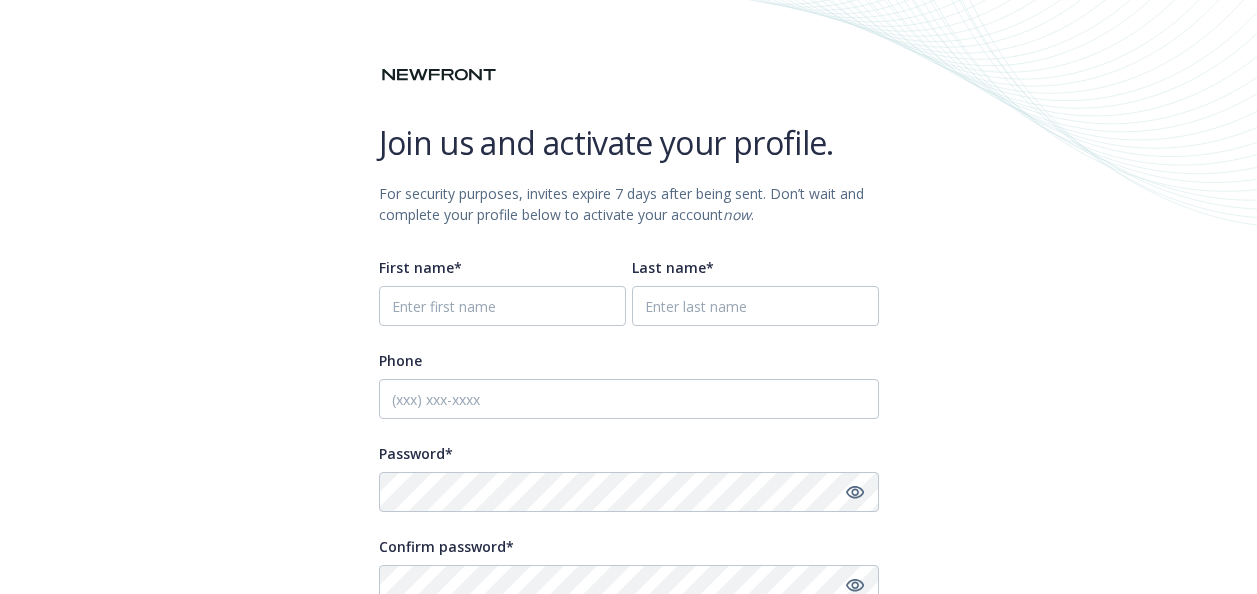 scroll, scrollTop: 7, scrollLeft: 0, axis: vertical 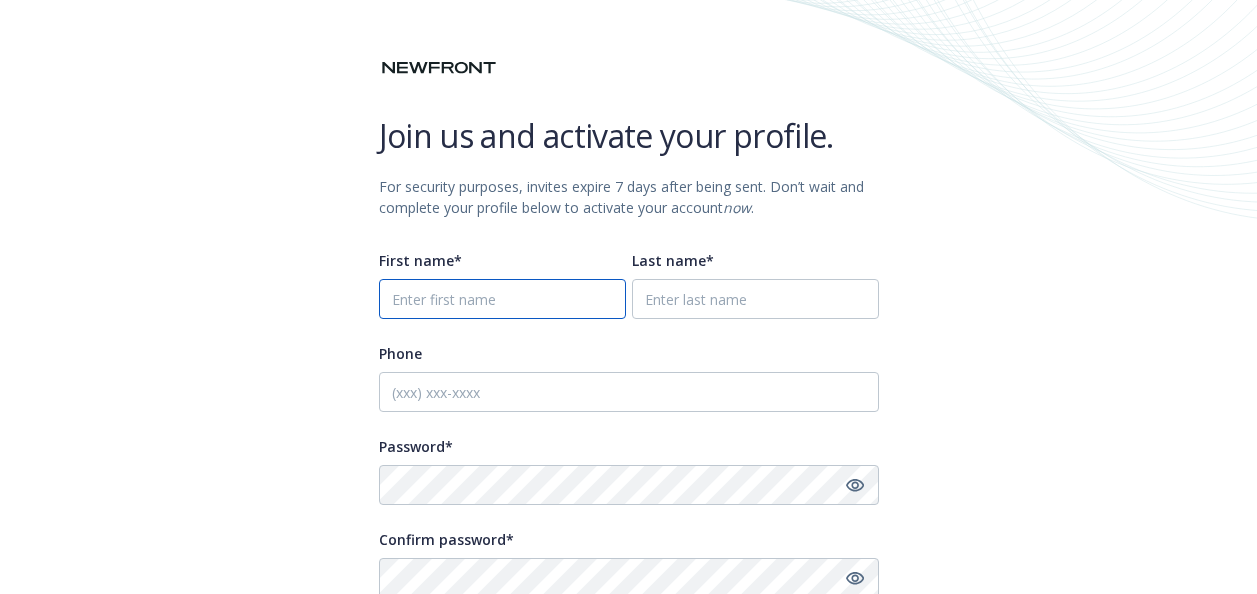 drag, startPoint x: 0, startPoint y: 0, endPoint x: 433, endPoint y: 284, distance: 517.8272 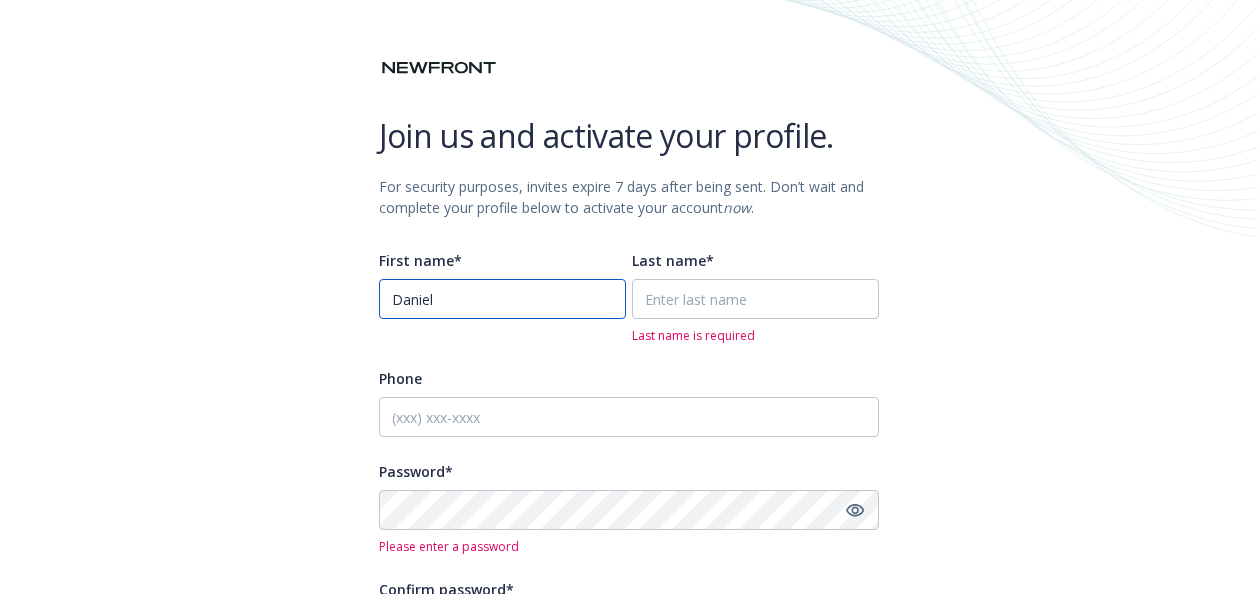 type on "Daniel" 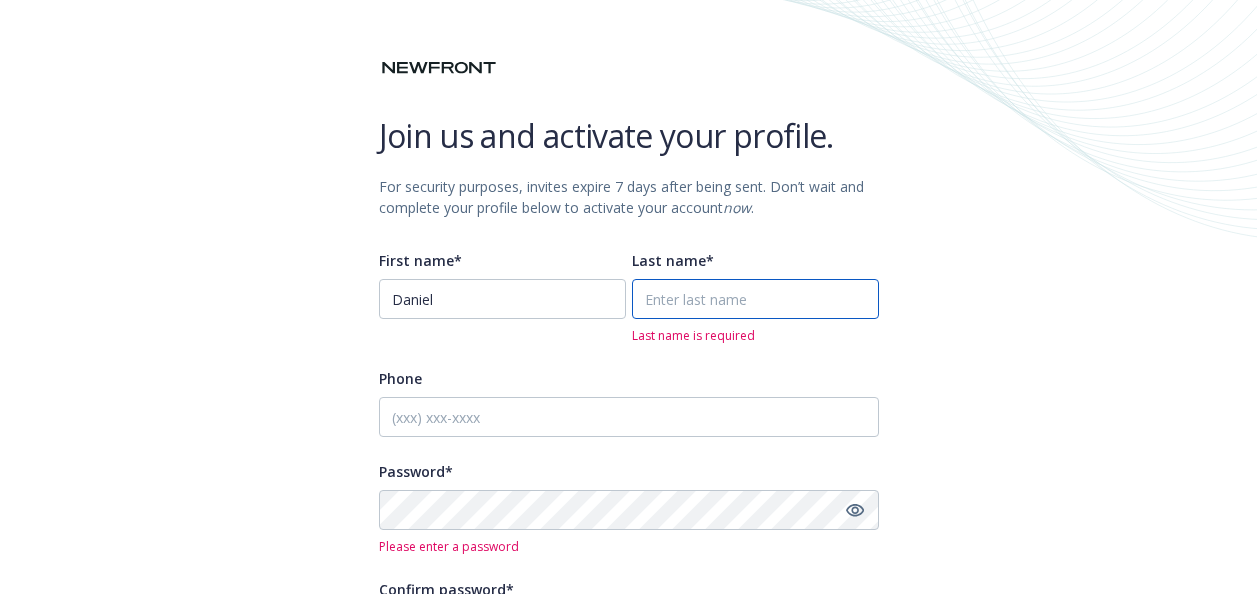click on "Last name*" at bounding box center (755, 299) 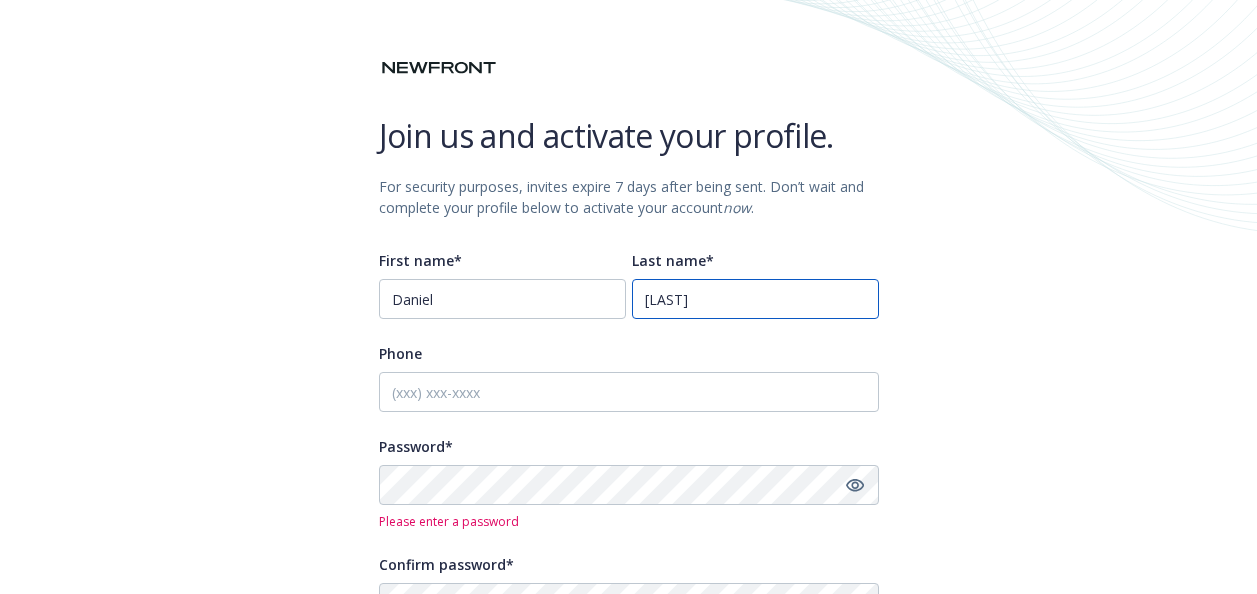 type on "[LAST]" 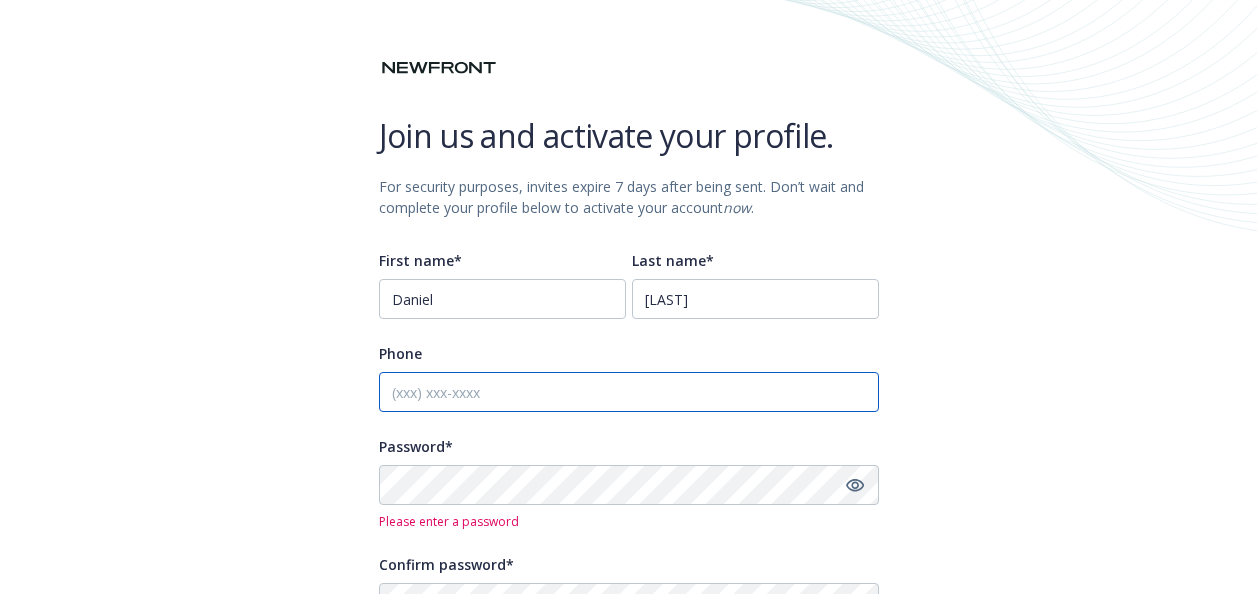click on "Phone" at bounding box center (629, 392) 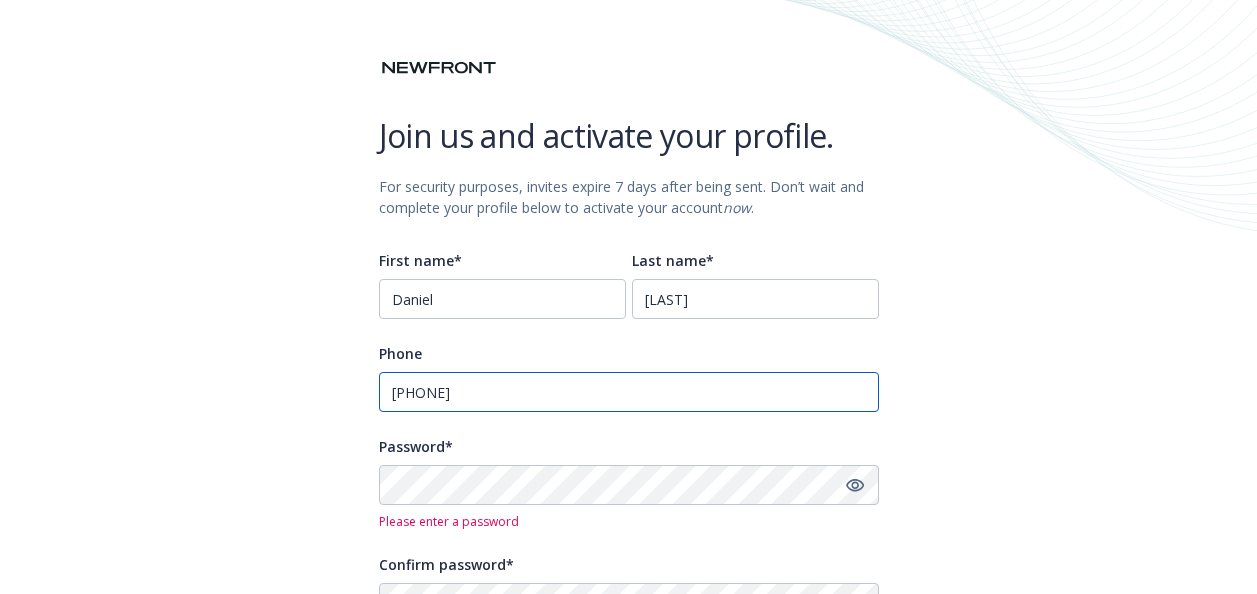 type on "[PHONE]" 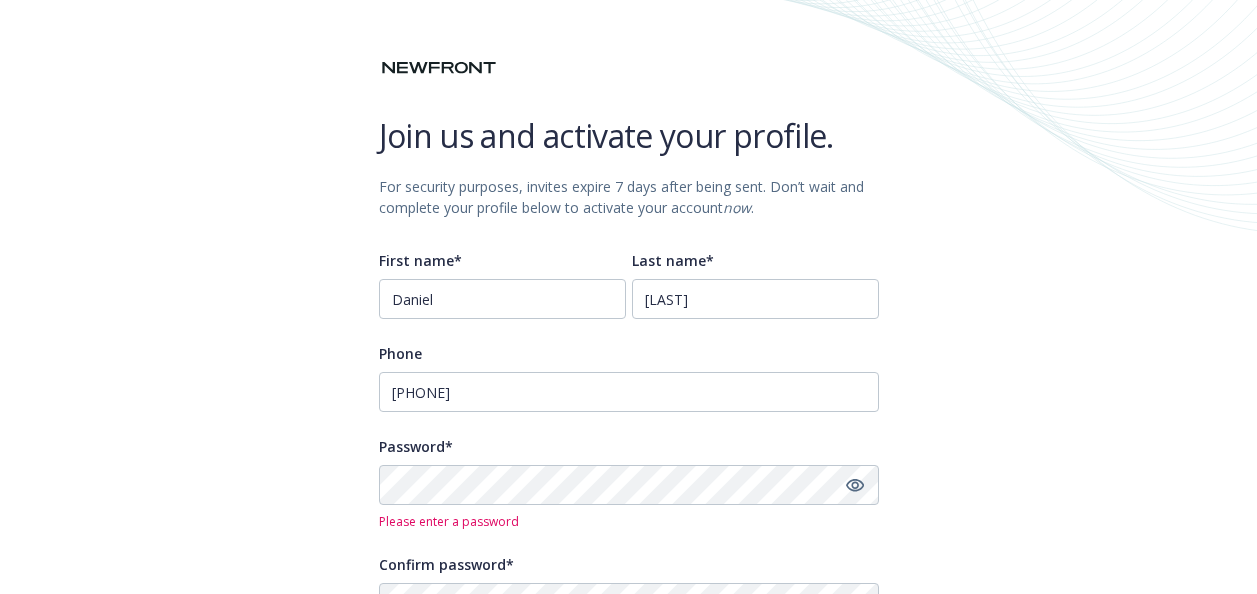 click on "First name* [FIRST] Last name* [LAST] Phone [PHONE] Password* Please enter a password Confirm password* Please confirm your password Minimum 8 characters One uppercase character One lowercase character One digit Activate account" at bounding box center [629, 520] 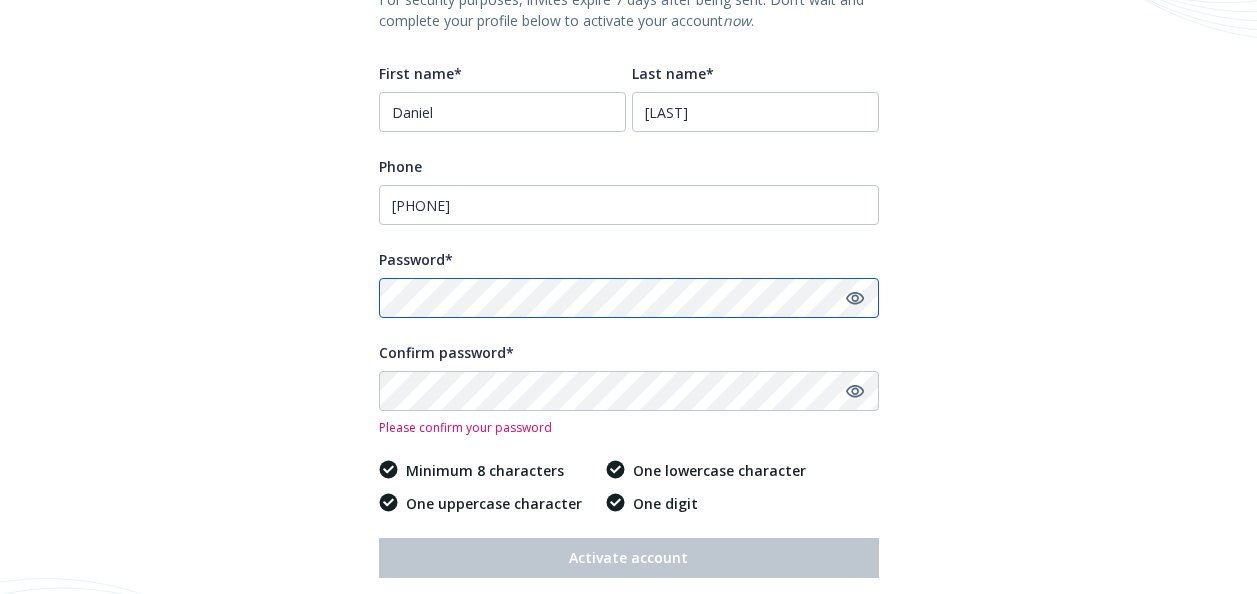 scroll, scrollTop: 207, scrollLeft: 0, axis: vertical 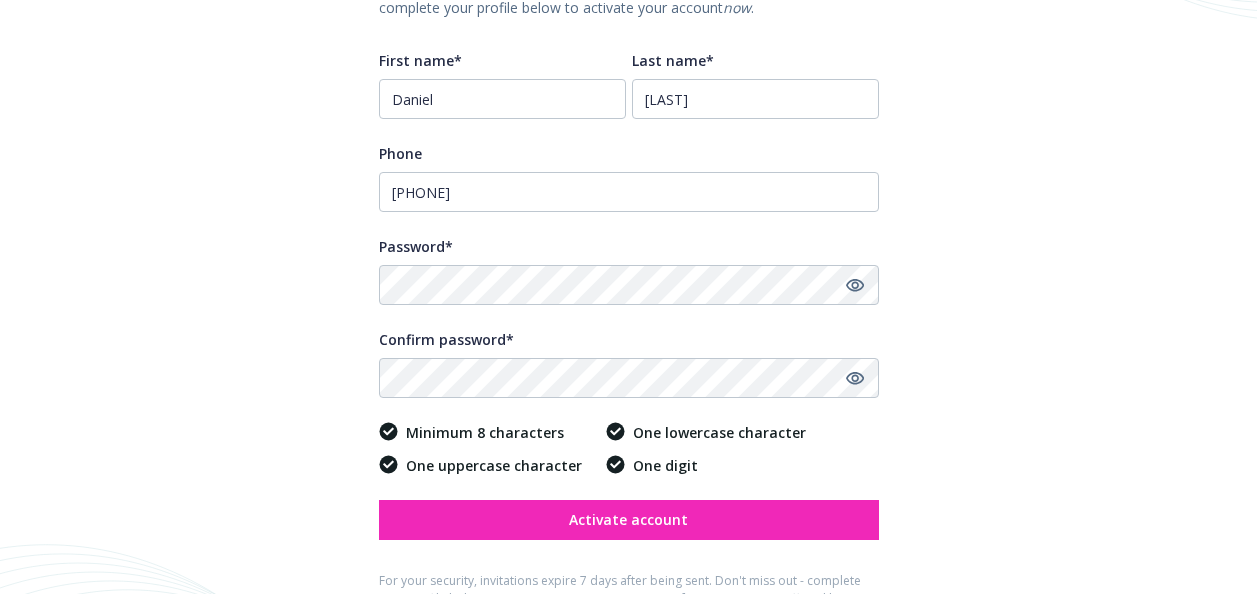 click on "Join us and activate your profile. For security purposes, invites expire 7 days after being sent. Don’t wait and complete your profile below to activate your account  now . First name* [FIRST] Last name* [LAST] Phone [PHONE] Password* Confirm password* Minimum 8 characters One uppercase character One lowercase character One digit Activate account For your security, invitations expire 7 days after being sent. Don ' t miss out - complete your profile below to activate your account now. Newfront Navigator is offered by Newfront Insurance Services to manage your business insurance and/or Total Rewards program. By activating your account, you accept and agree to be bound by Newfront ' s   General Terms of Use   and   Privacy Policy ." at bounding box center (628, 243) 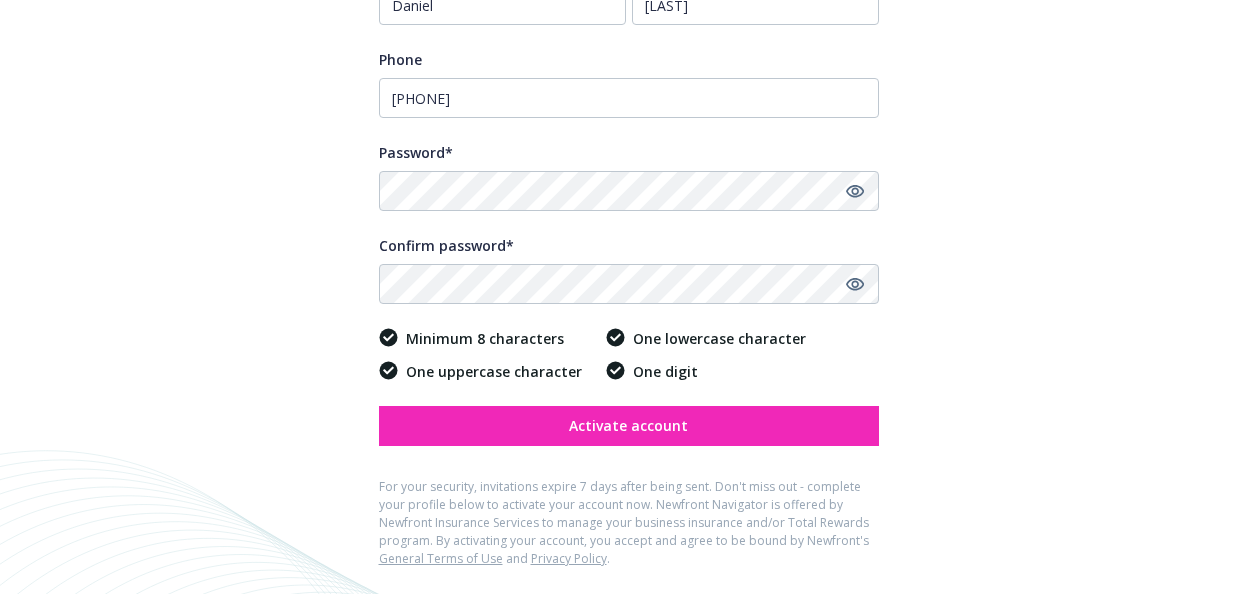 scroll, scrollTop: 307, scrollLeft: 0, axis: vertical 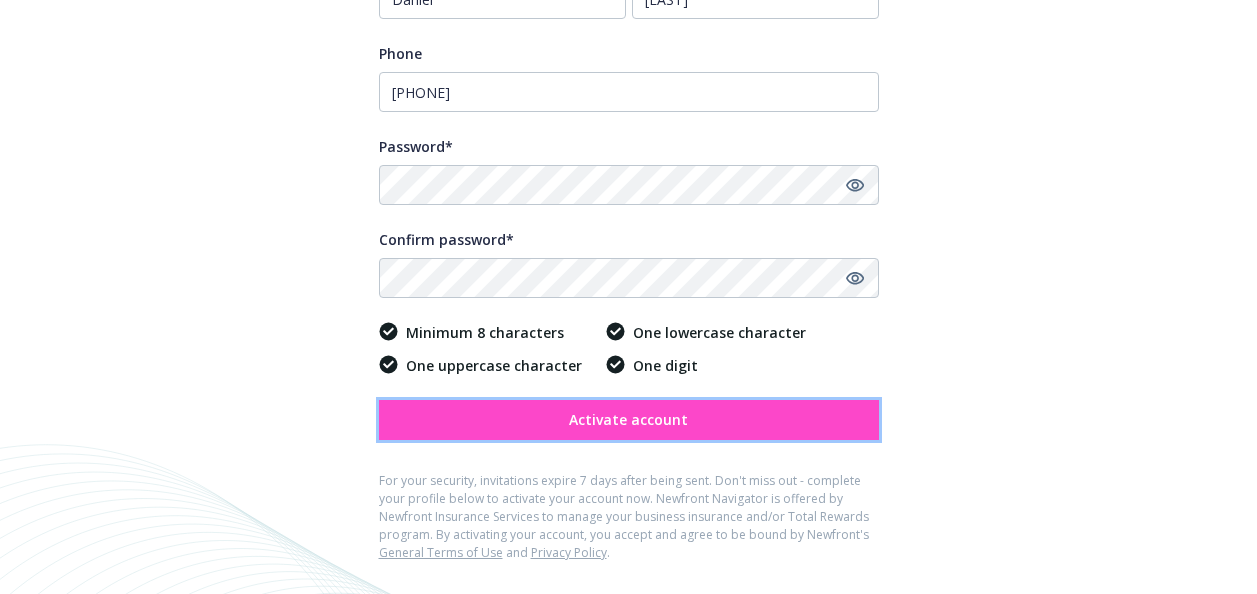 click on "Activate account" at bounding box center [628, 419] 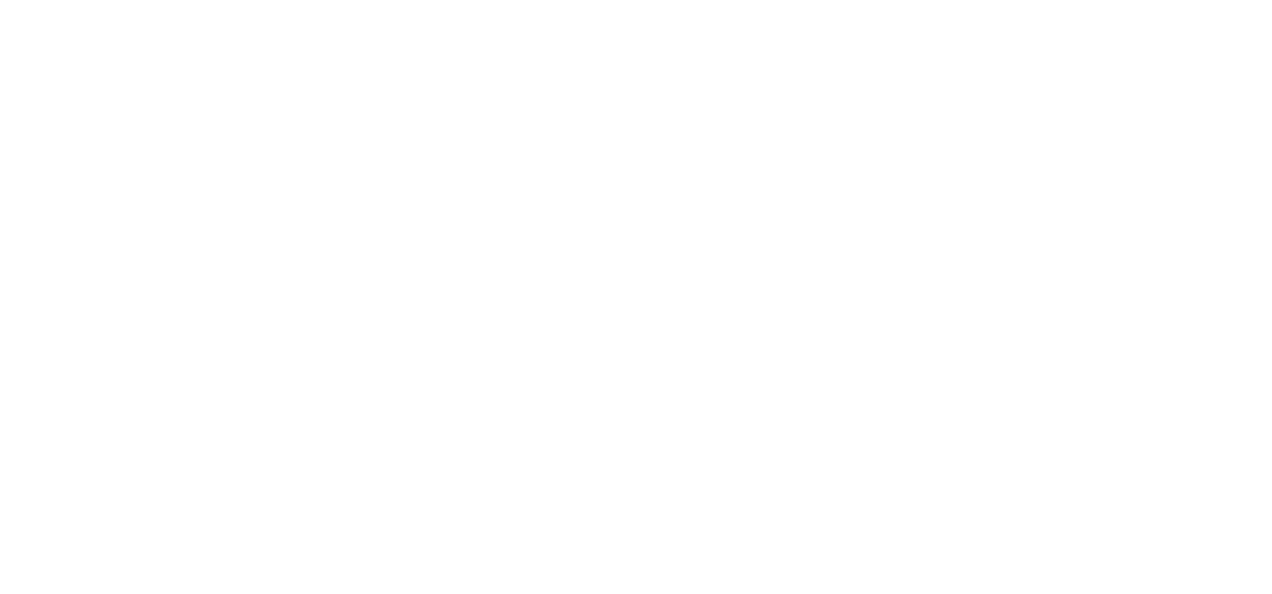 scroll, scrollTop: 0, scrollLeft: 0, axis: both 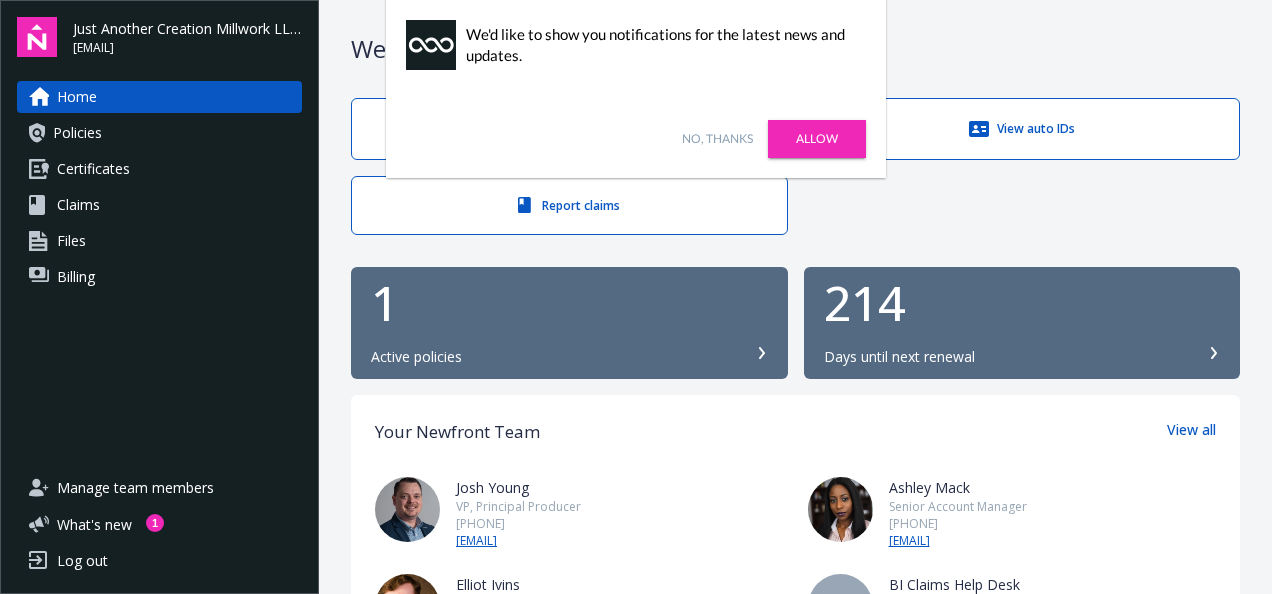 click on "Allow" at bounding box center [817, 139] 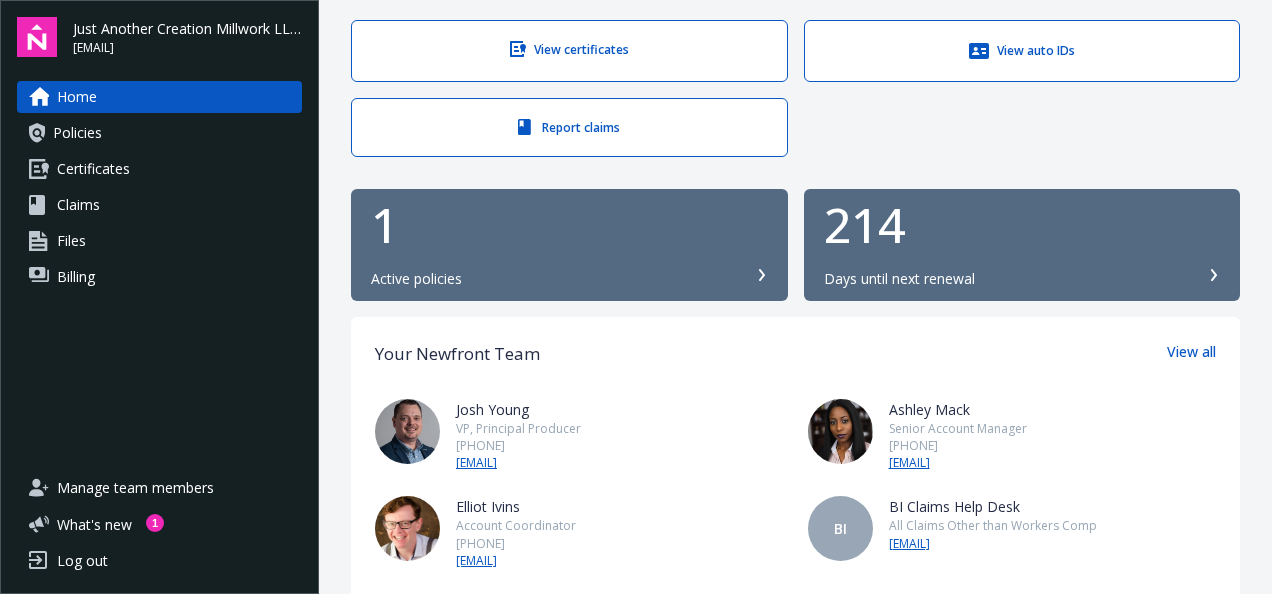 scroll, scrollTop: 0, scrollLeft: 0, axis: both 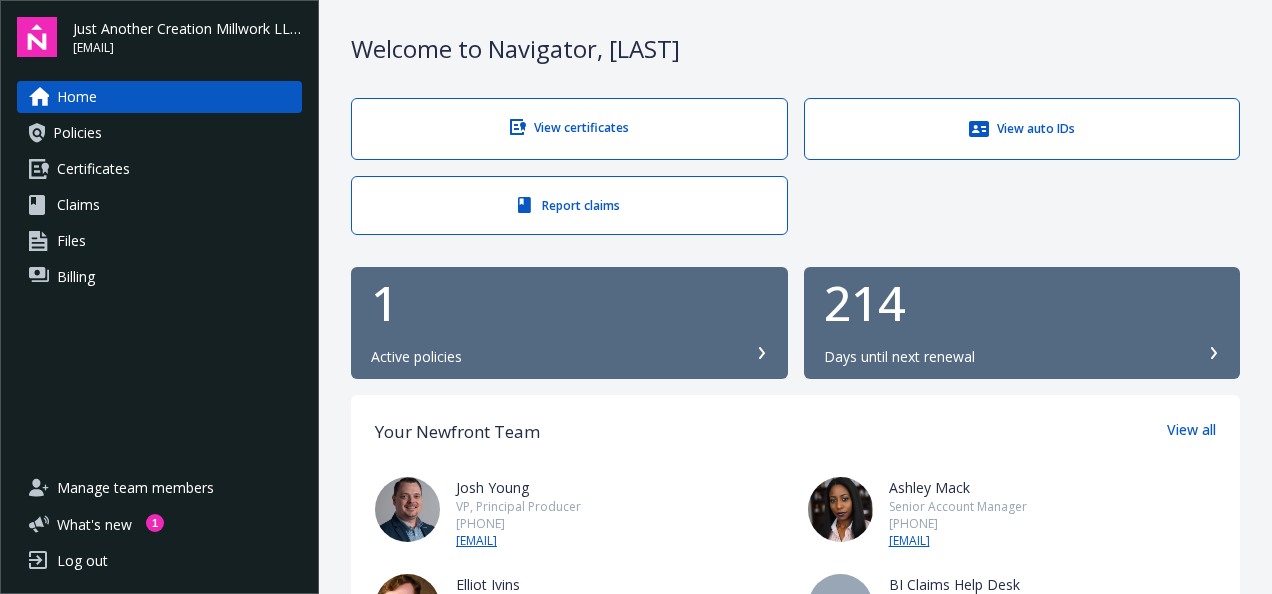 click on "Welcome to Navigator , Daniel View certificates View auto IDs Report claims 1 Active policies 214 Days until next renewal Your Newfront Team View all Josh Young VP, Principal Producer (925) 783-2191 josh.young@newfront.com Ashley Mack Senior Account Manager (650) 285-0945 ashley.mack@newfront.com Elliot Ivins Account Coordinator (650) 547-3024 elliot.ivins@newfront.com BI BI Claims Help Desk All Claims Other than Workers Comp claims@newfront.com Unpaid Invoices View billing Invoice ID Description Amount Date due No unpaid invoices Tools Newfront Insights Keep yourself in the know with the latest innovations, insights, and developments that Newfront has to offer. Digital application service Turn the traditionally cumbersome insurance application into a simple, Turbo-Tax like experience powered by Indio. My tasks All done! You have no new tasks to complete at this point Follow us Linkedin Newfront" at bounding box center [795, 831] 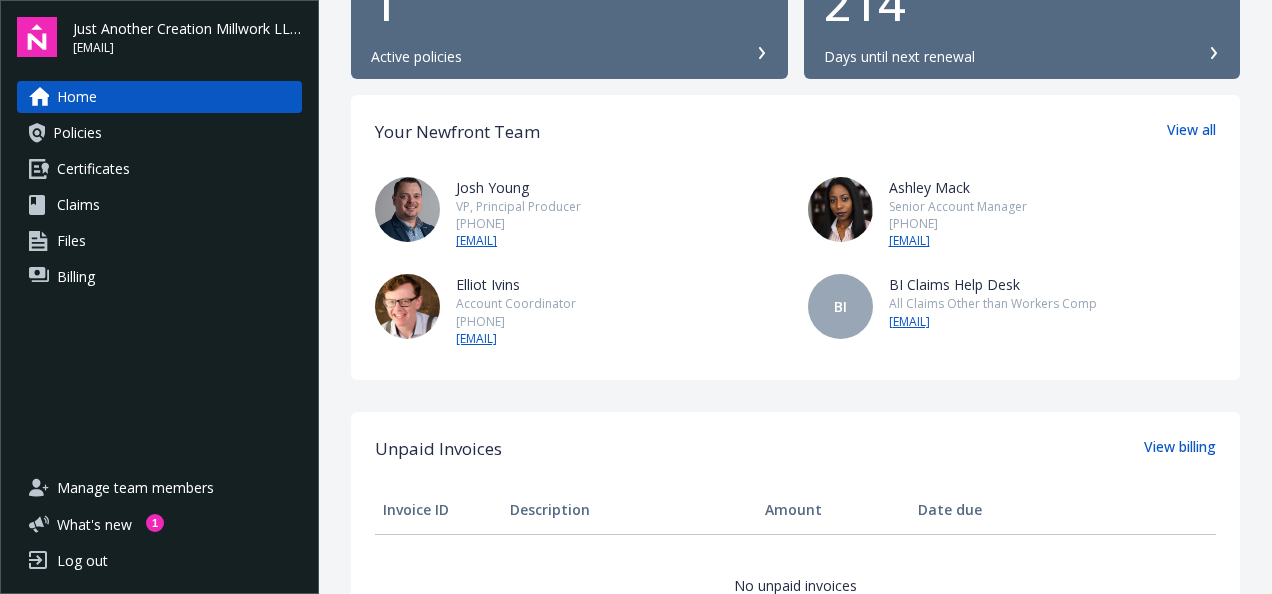 scroll, scrollTop: 0, scrollLeft: 0, axis: both 